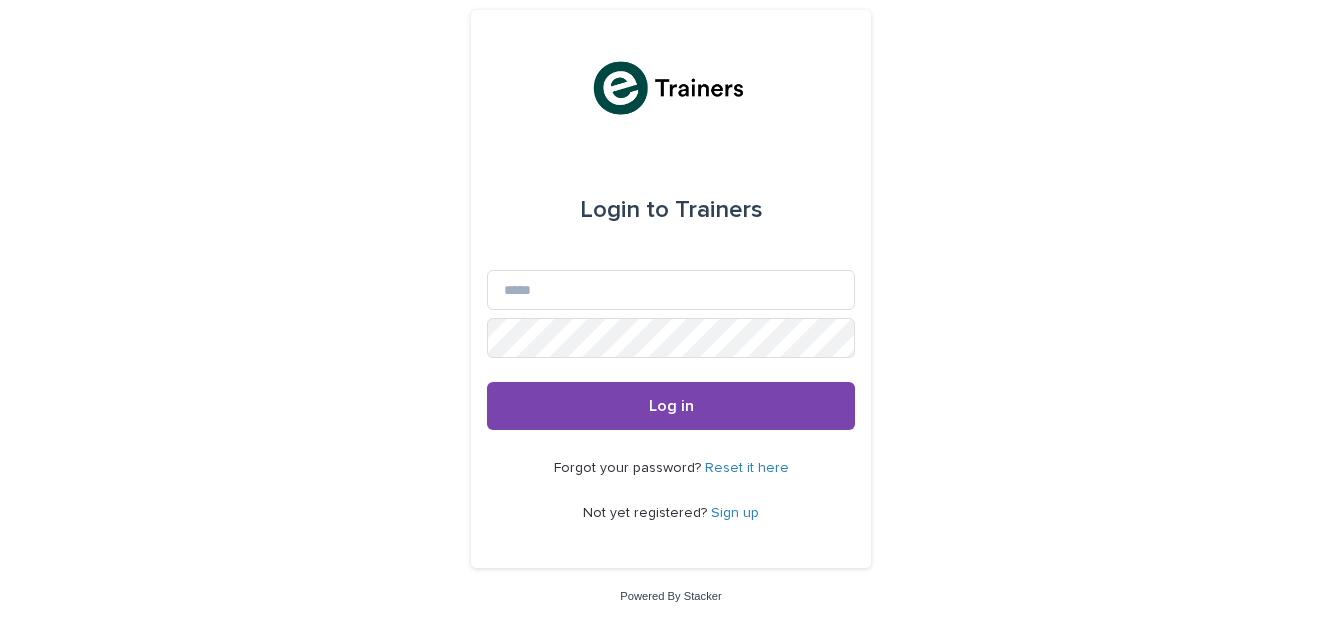 scroll, scrollTop: 0, scrollLeft: 0, axis: both 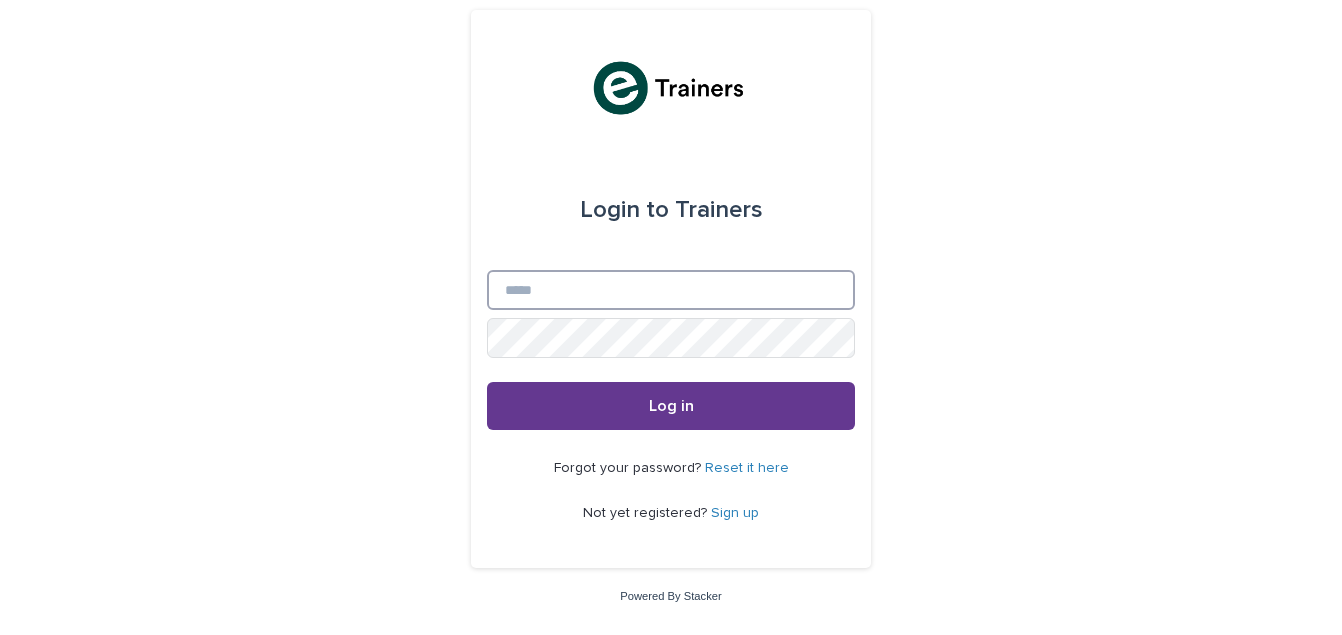 type on "**********" 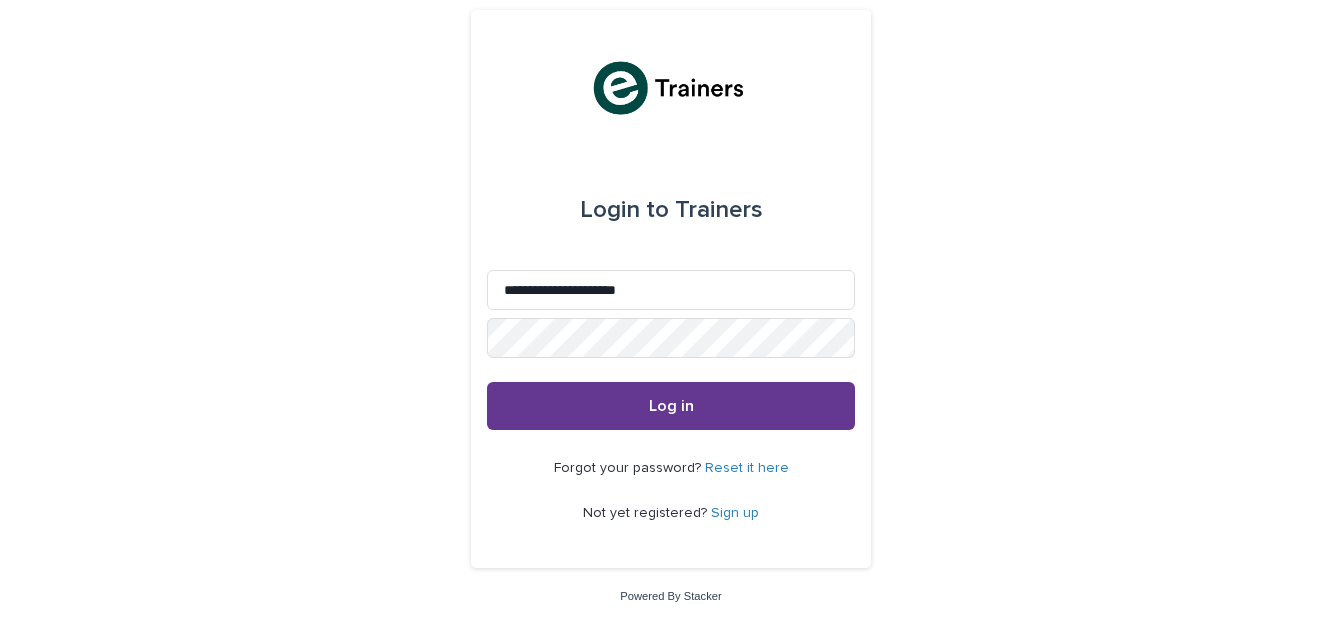 click on "Log in" at bounding box center (671, 406) 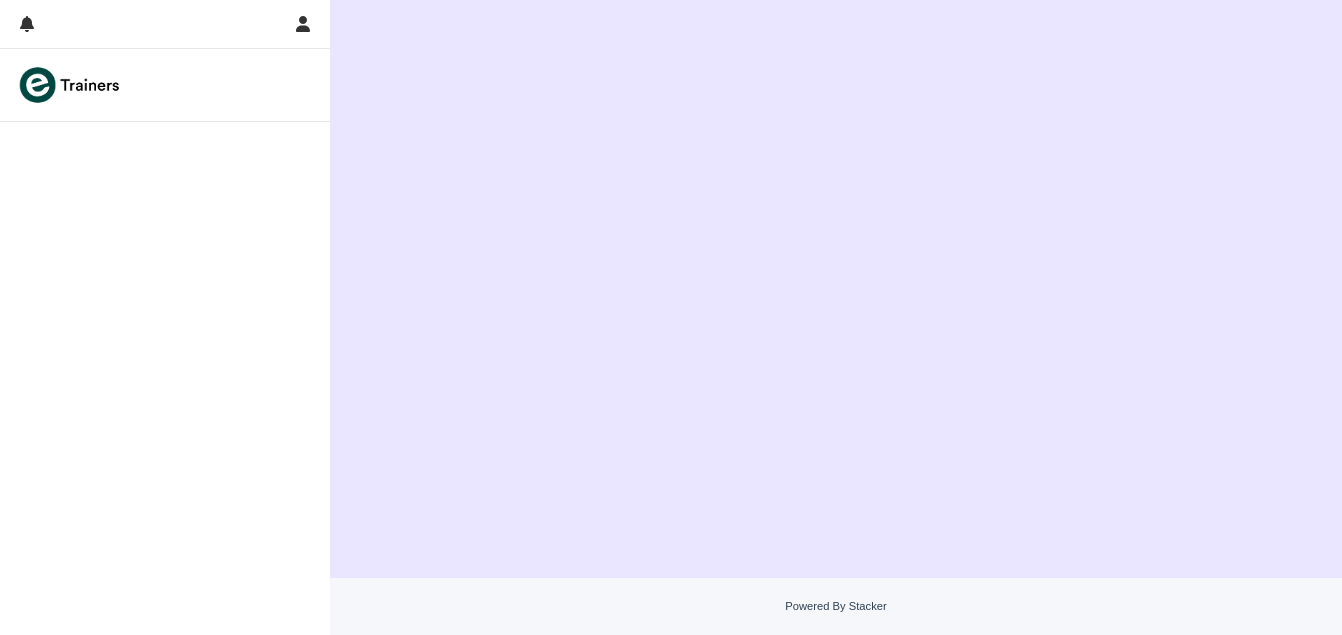 scroll, scrollTop: 0, scrollLeft: 0, axis: both 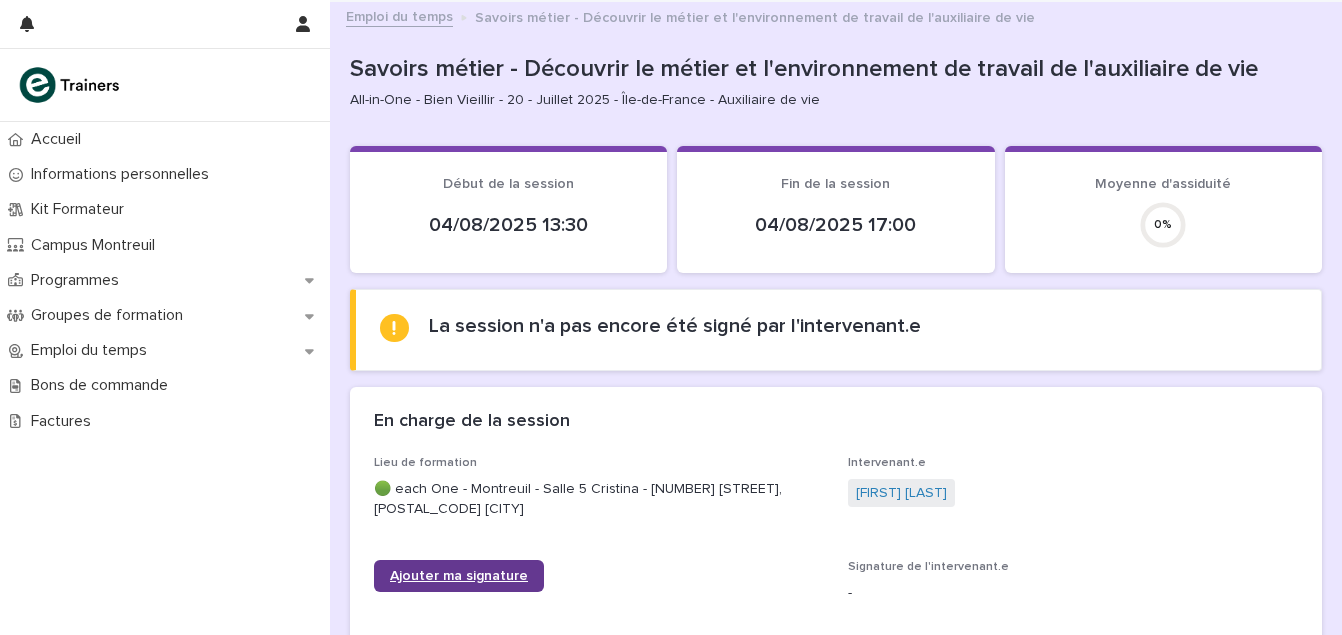 click on "Ajouter ma signature" at bounding box center (459, 576) 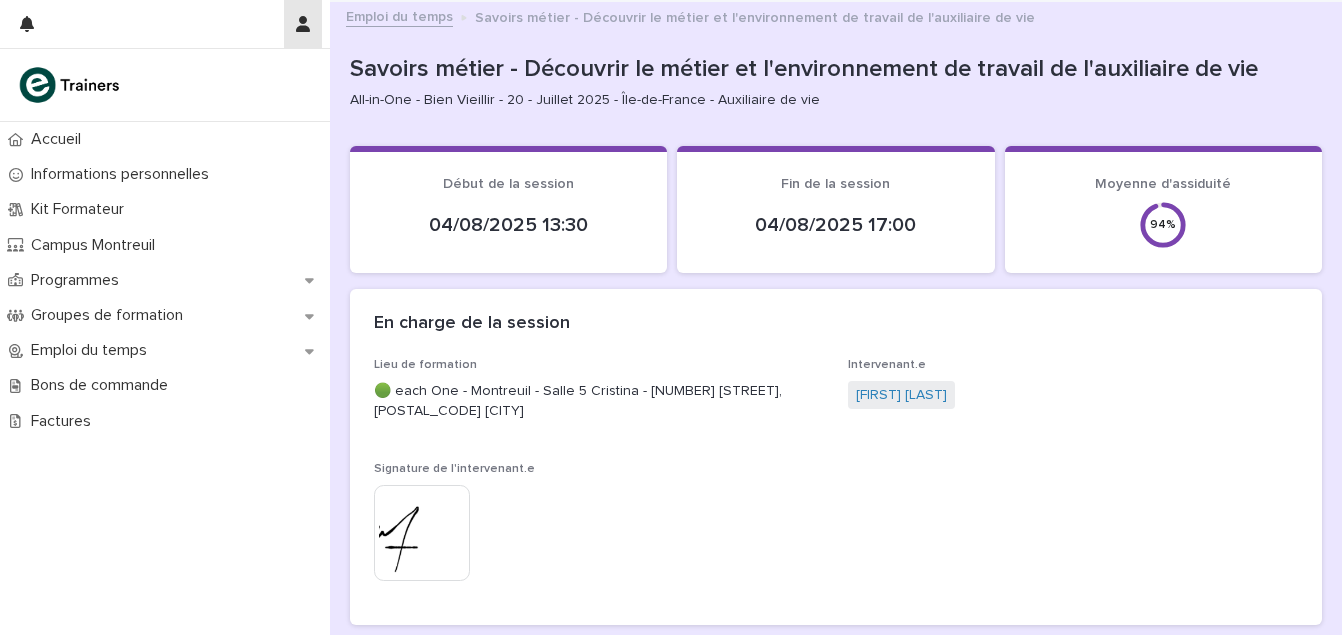 click 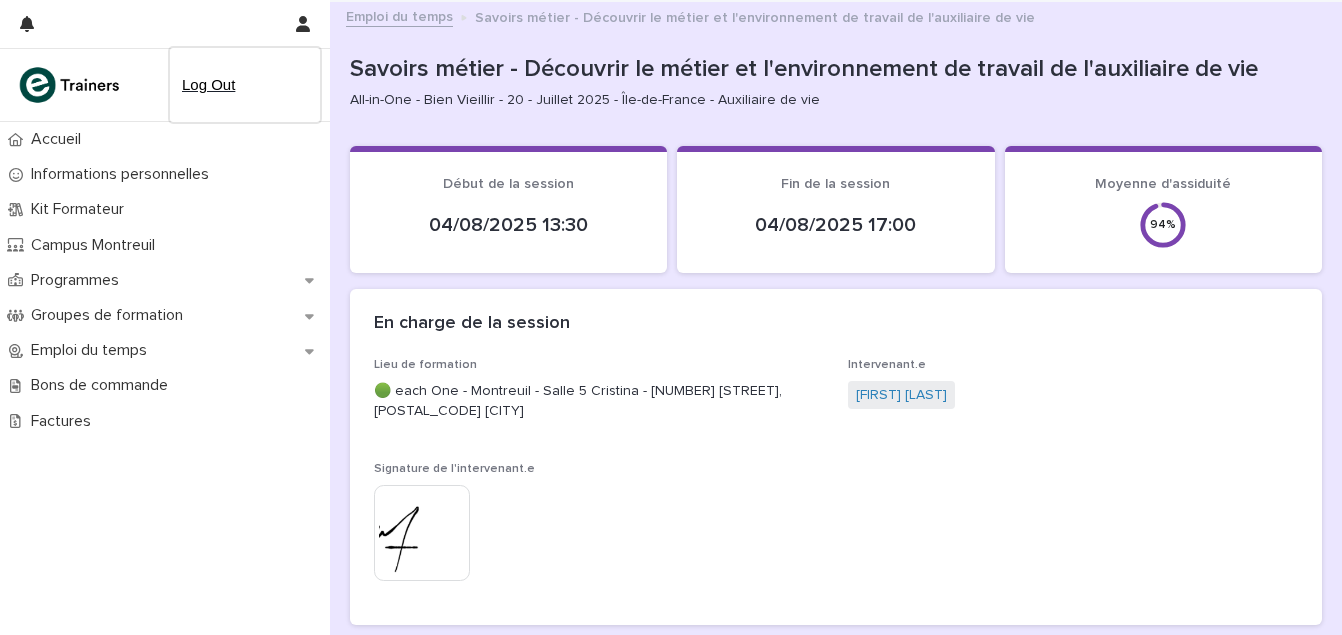 click on "Log Out" at bounding box center (245, 85) 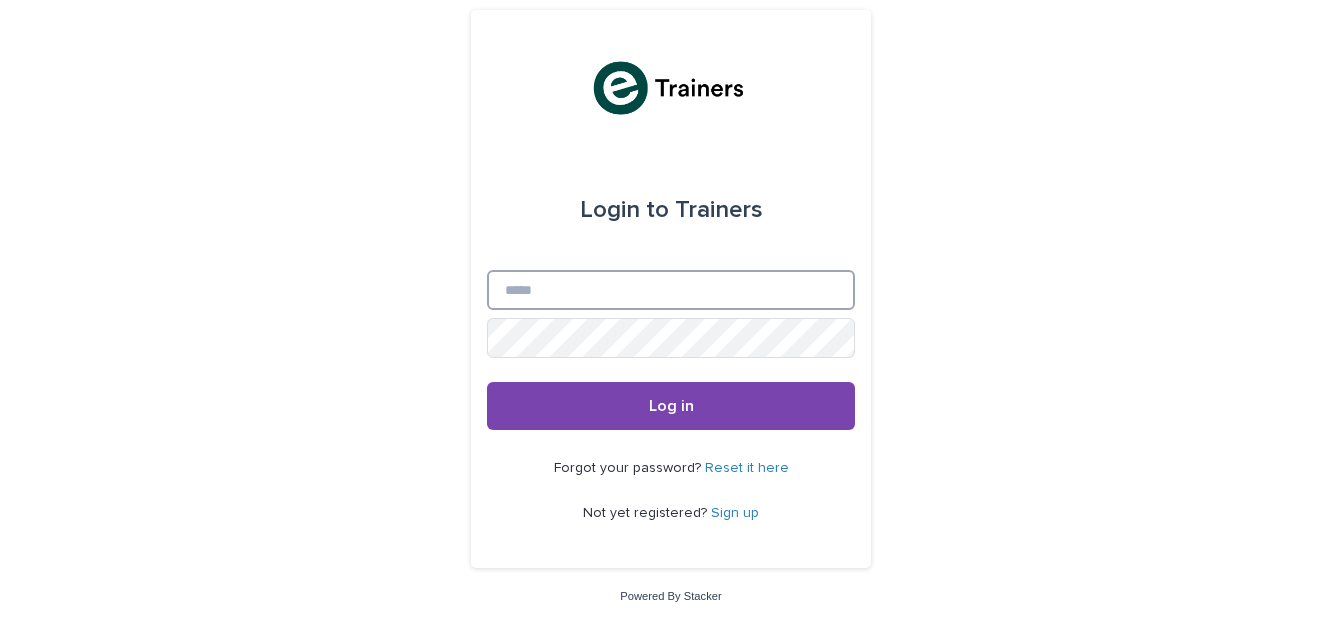 type on "**********" 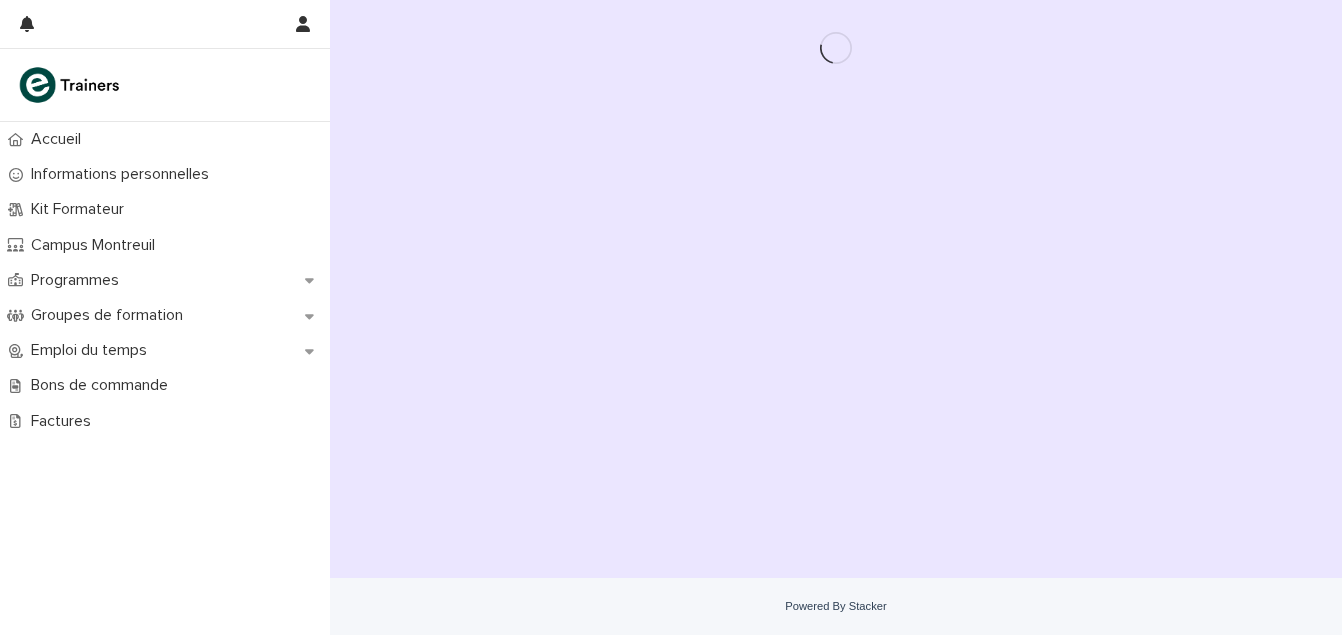 scroll, scrollTop: 0, scrollLeft: 0, axis: both 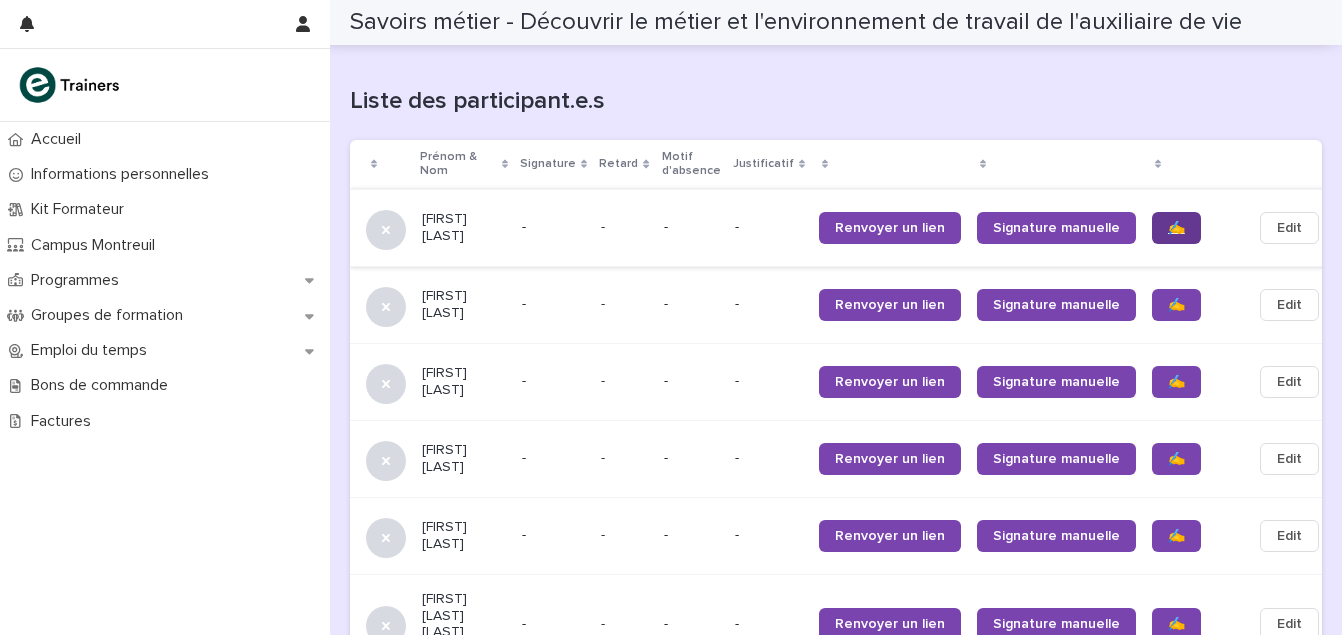 click on "✍️" at bounding box center [1176, 228] 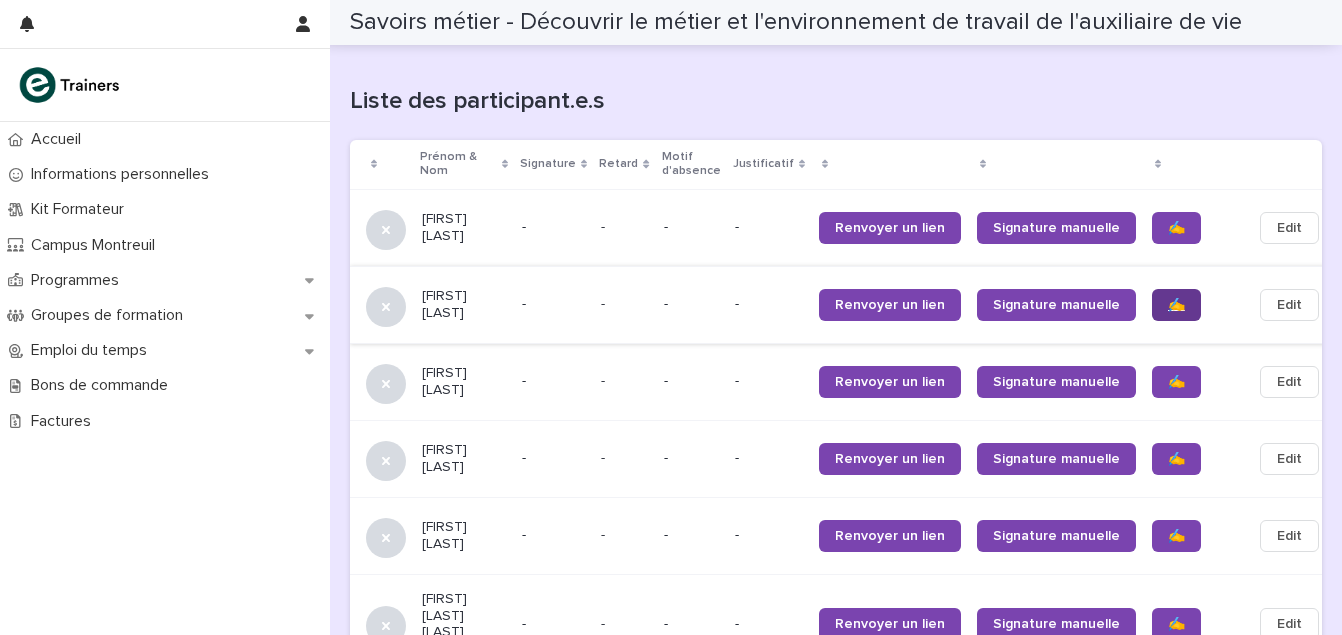 click on "✍️" at bounding box center [1176, 305] 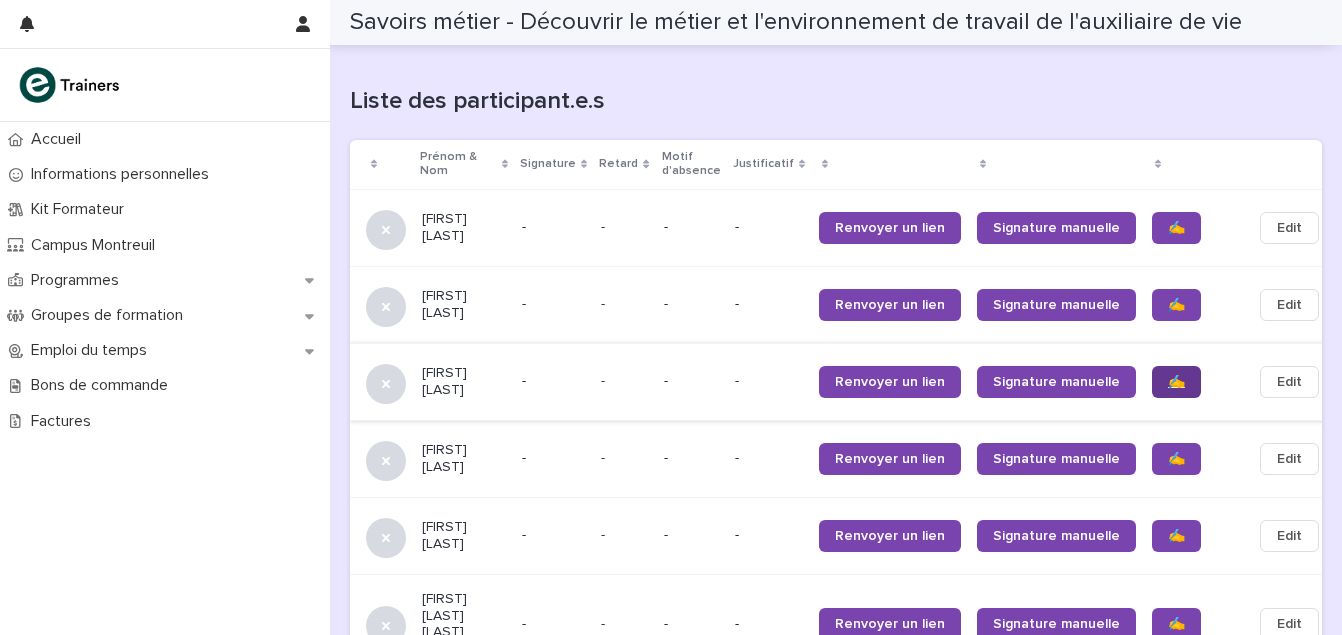 click on "✍️" at bounding box center (1176, 382) 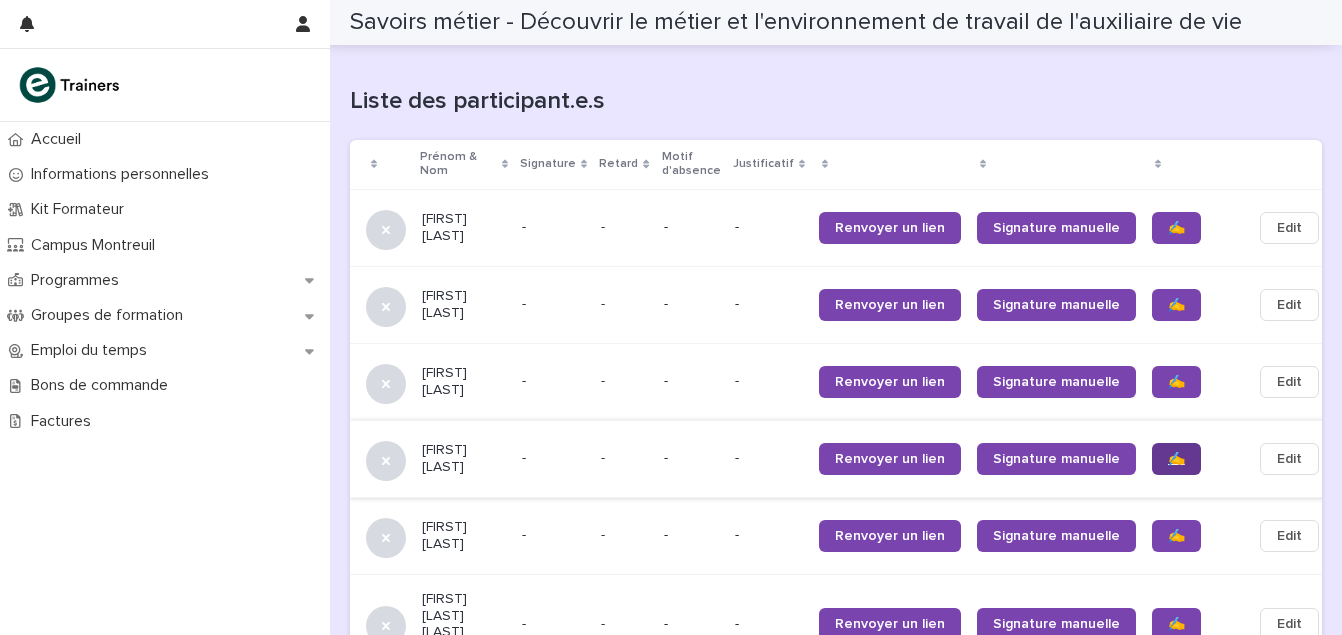 click on "✍️" at bounding box center (1176, 459) 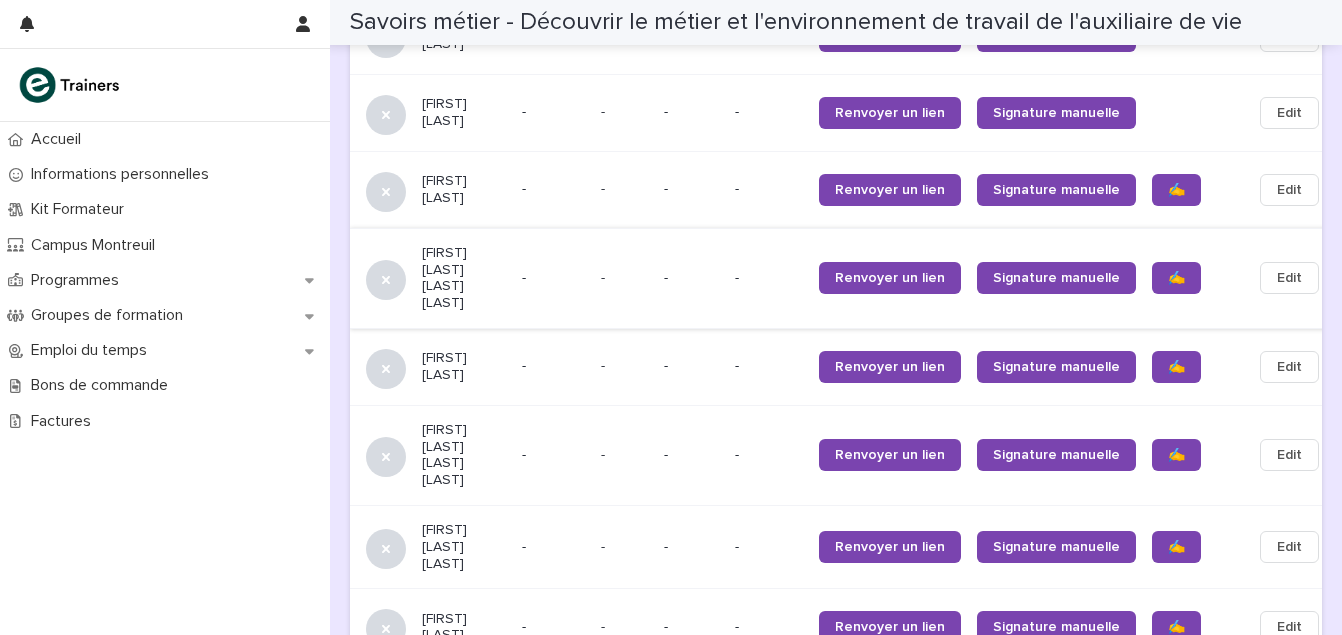 scroll, scrollTop: 1644, scrollLeft: 0, axis: vertical 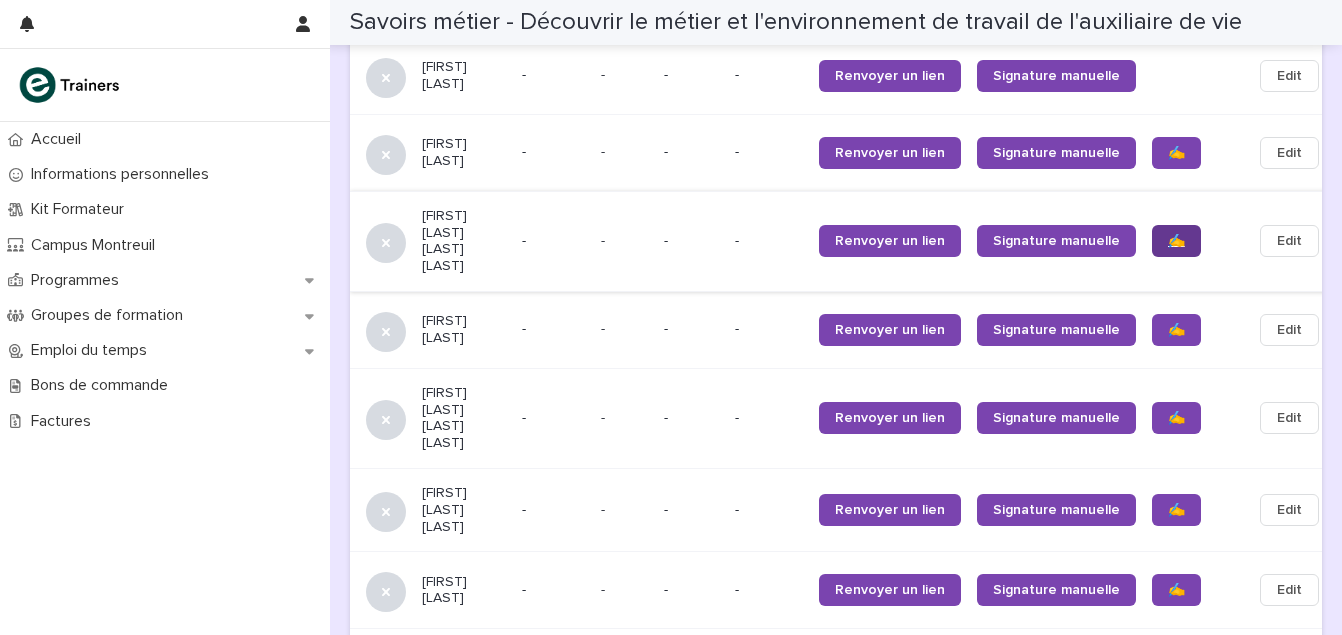 click on "✍️" at bounding box center (1176, 241) 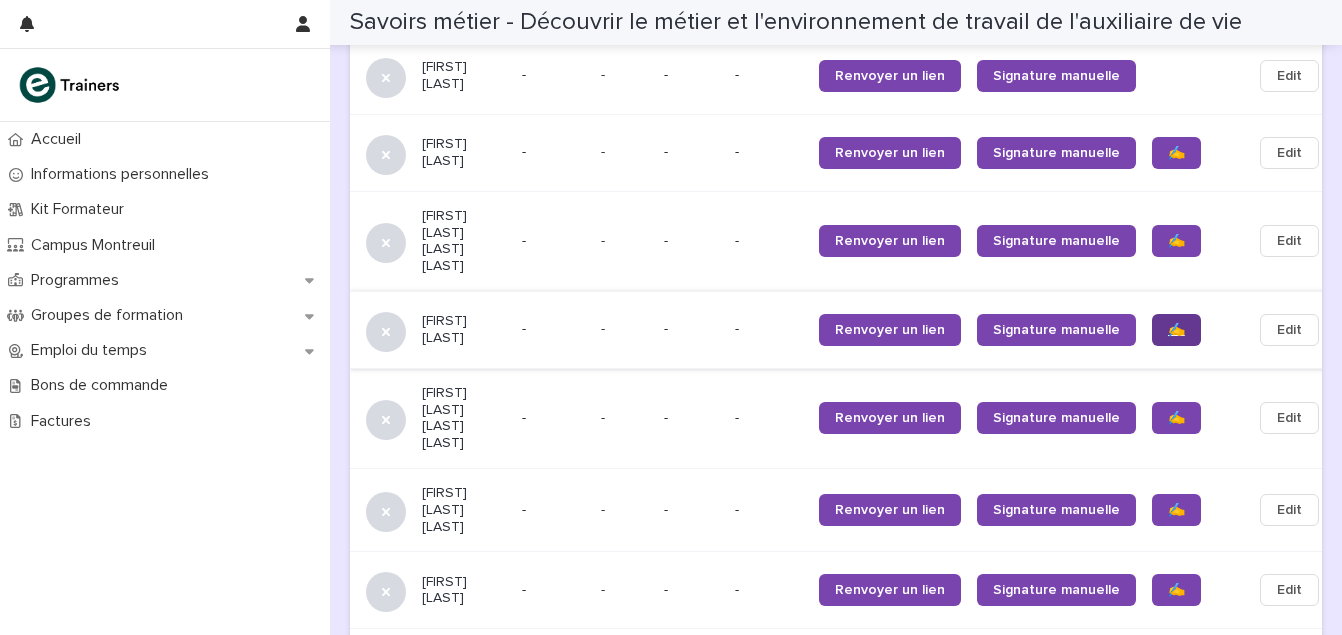 click on "✍️" at bounding box center (1176, 330) 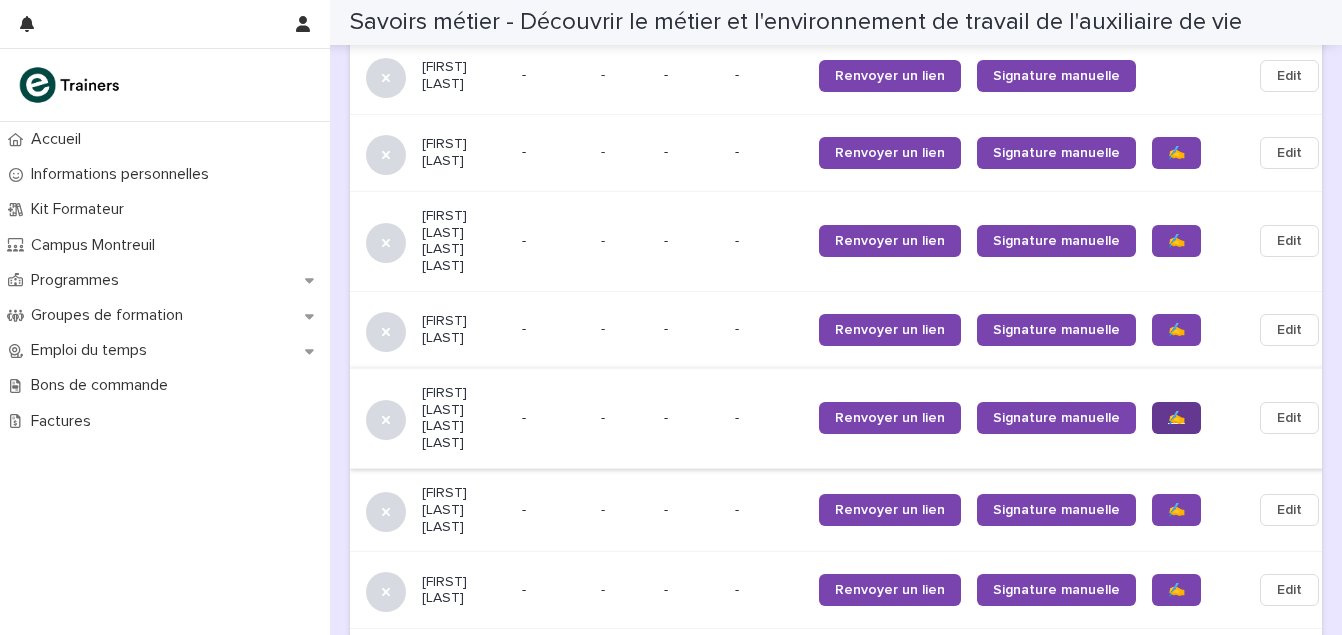 click on "✍️" at bounding box center [1176, 418] 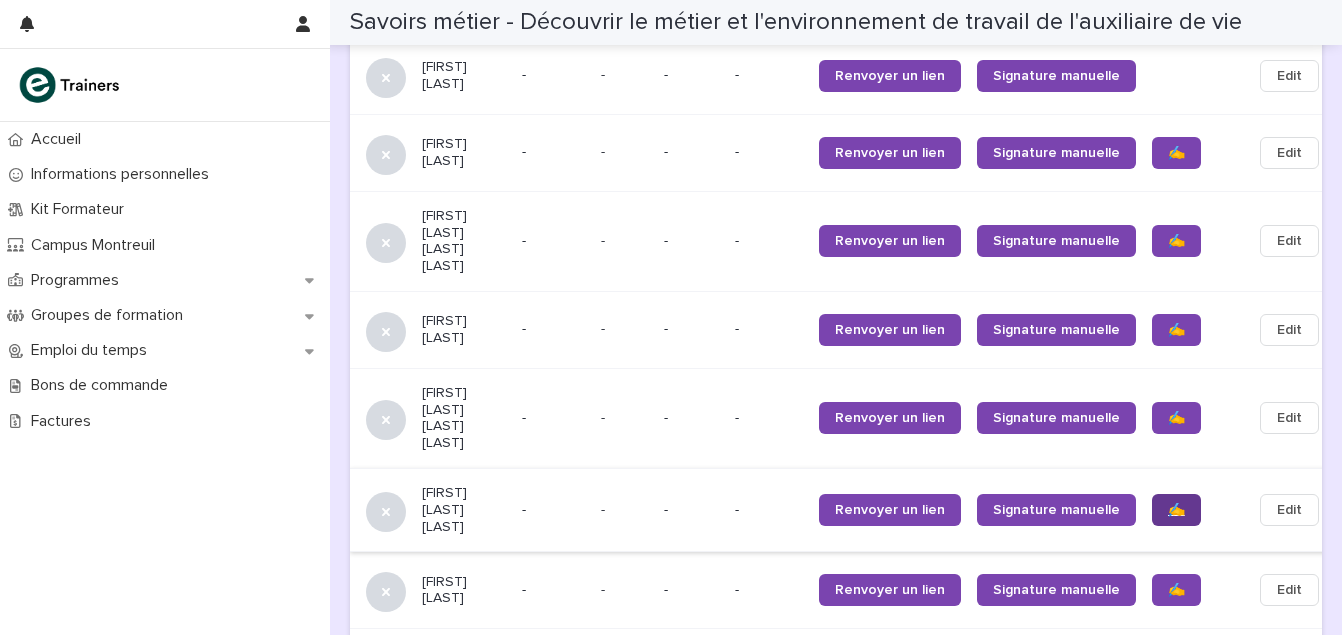 click on "✍️" at bounding box center (1176, 510) 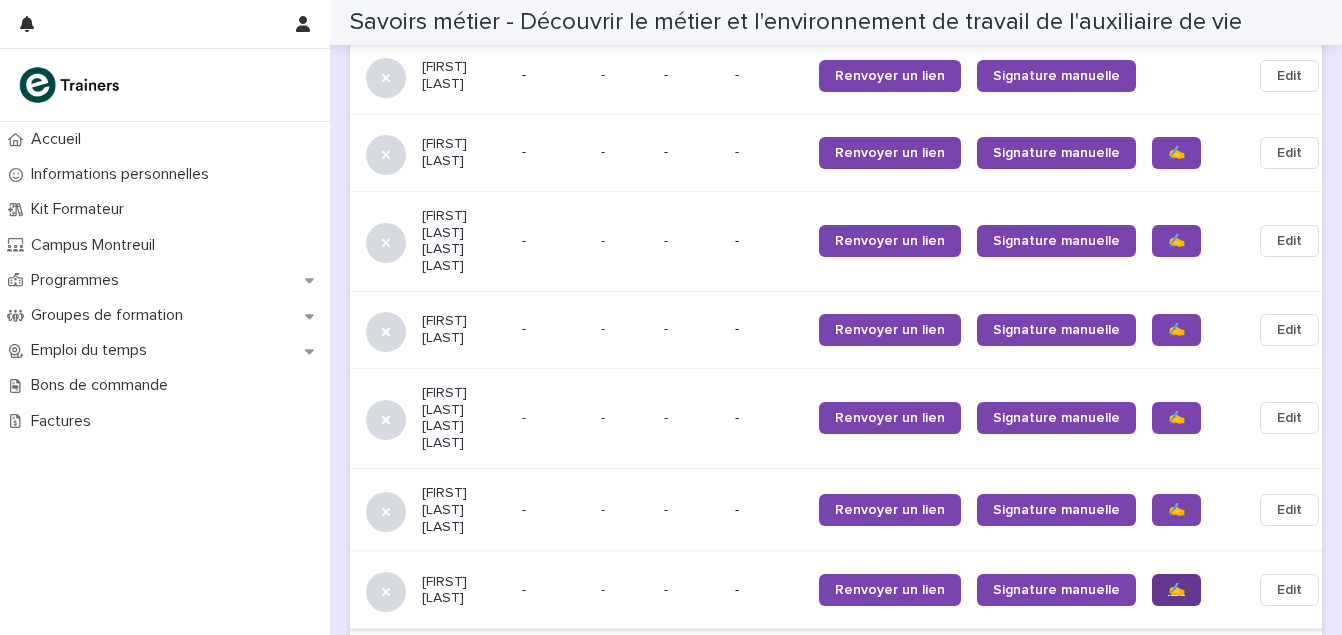 click on "✍️" at bounding box center [1176, 590] 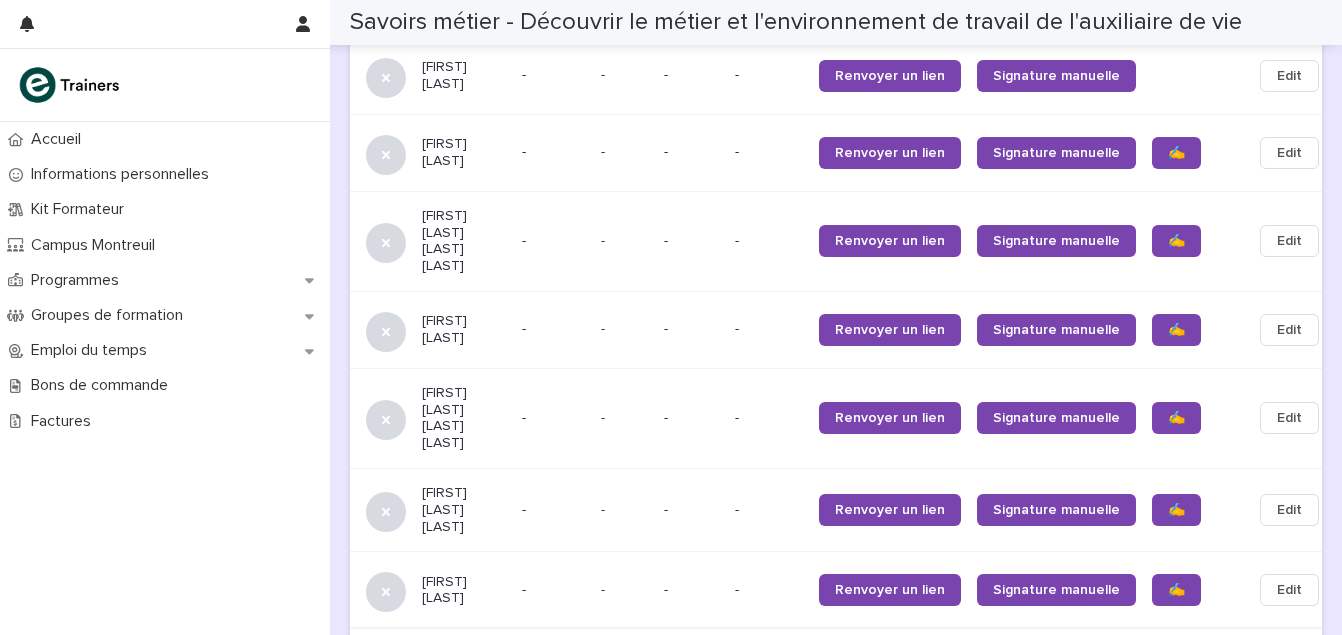 click on "✍️" at bounding box center [1176, 671] 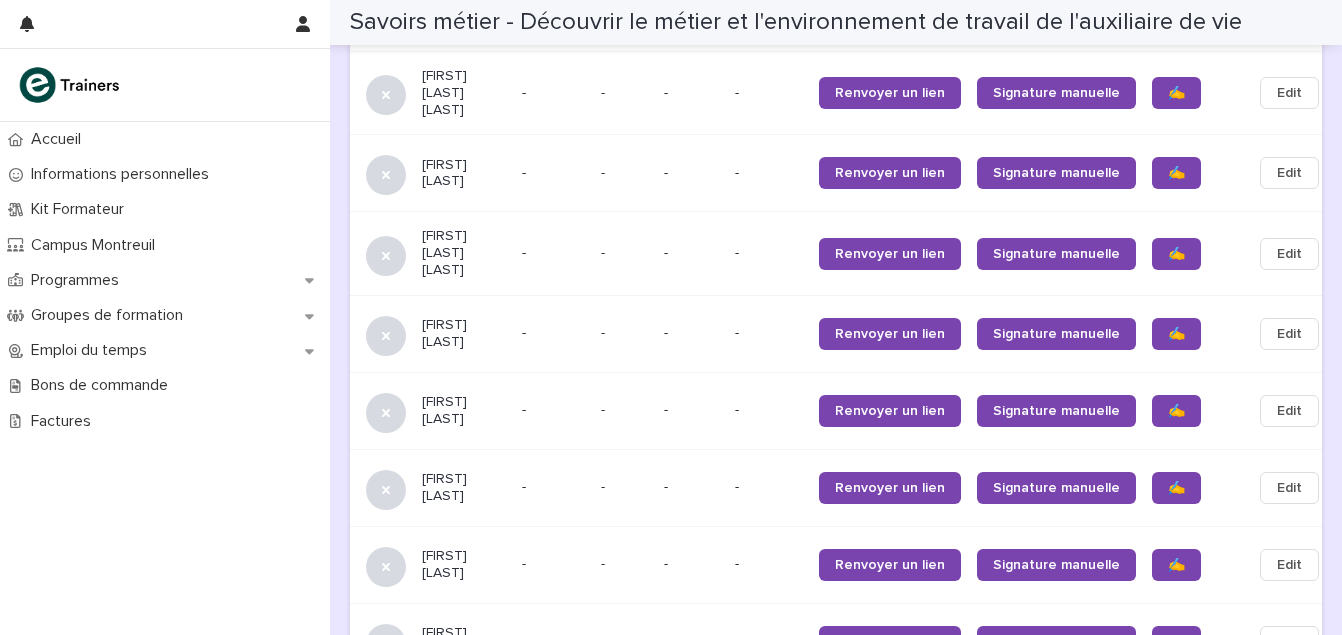 scroll, scrollTop: 2066, scrollLeft: 0, axis: vertical 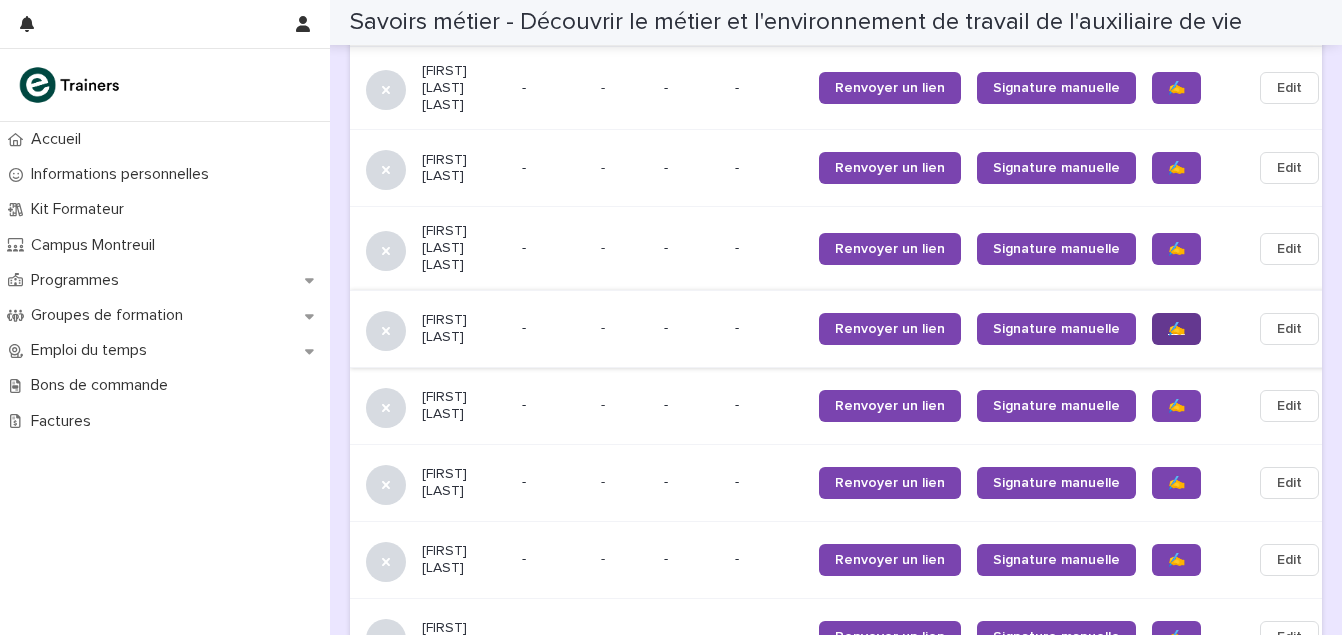 click on "✍️" at bounding box center (1176, 329) 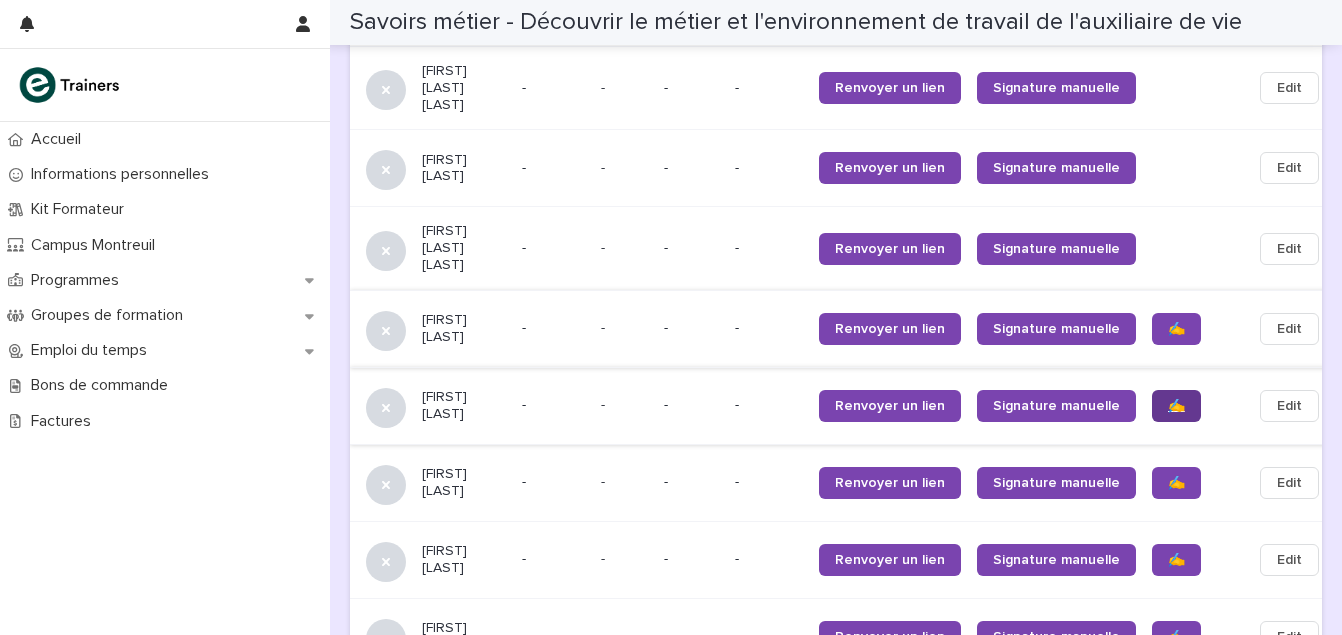 click on "✍️" at bounding box center [1176, 406] 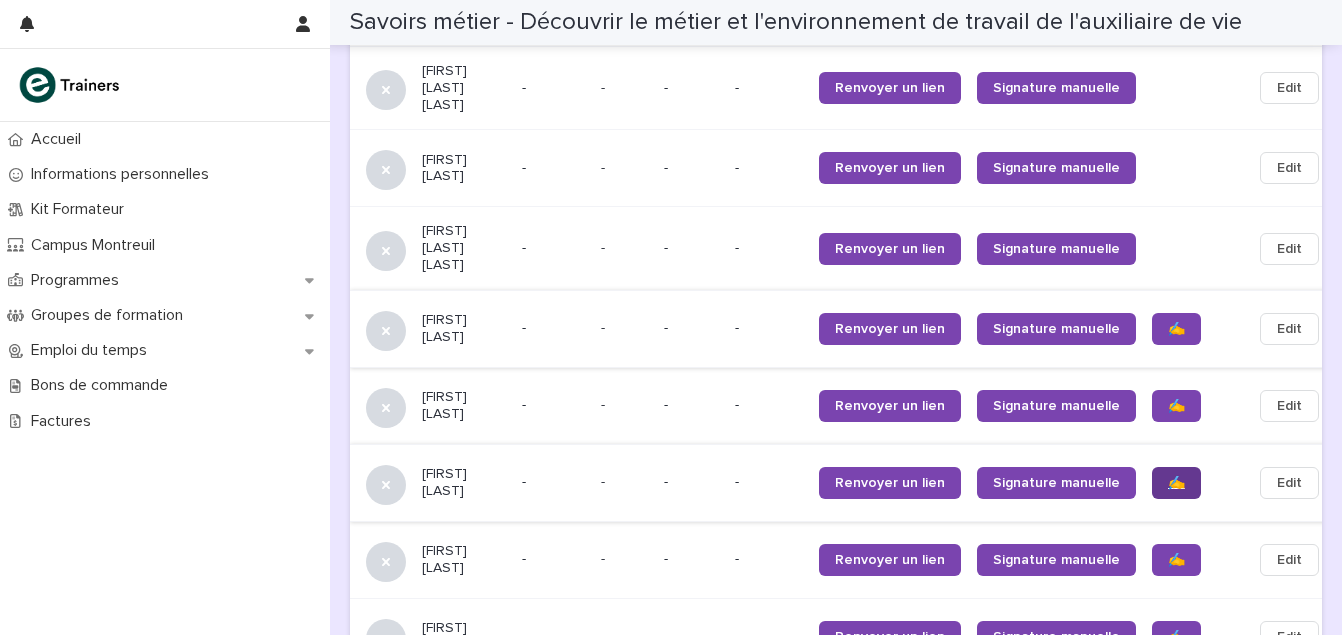 click on "✍️" at bounding box center [1176, 483] 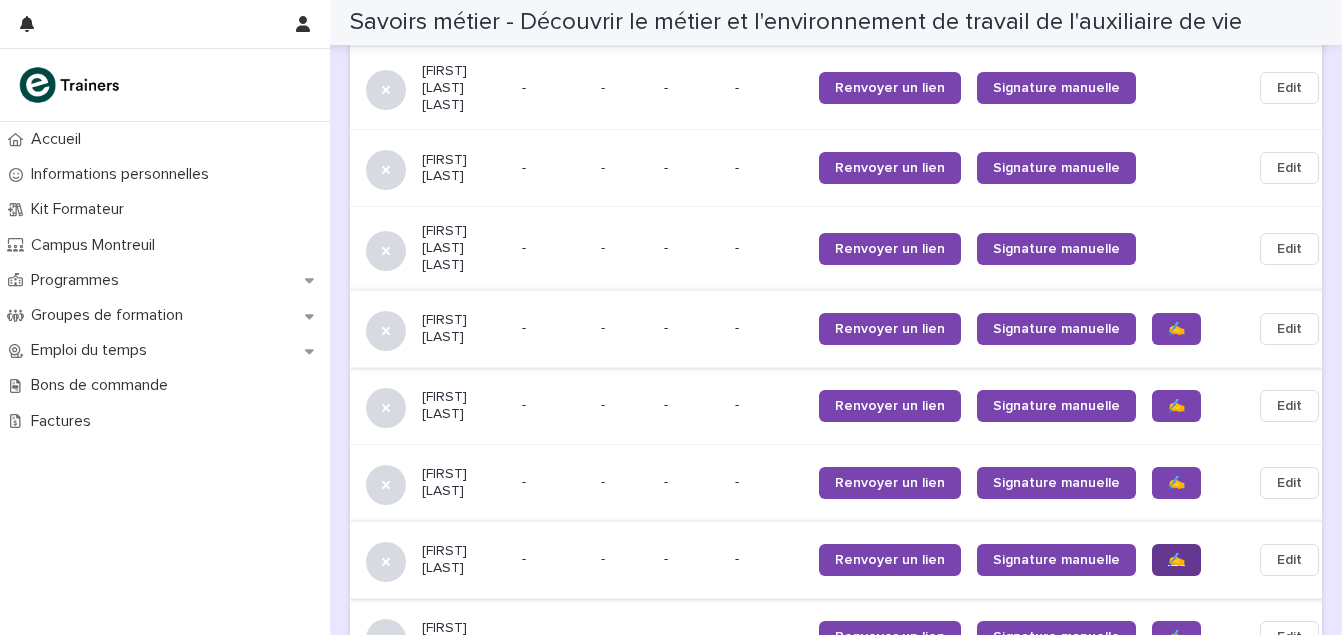 click on "✍️" at bounding box center (1176, 560) 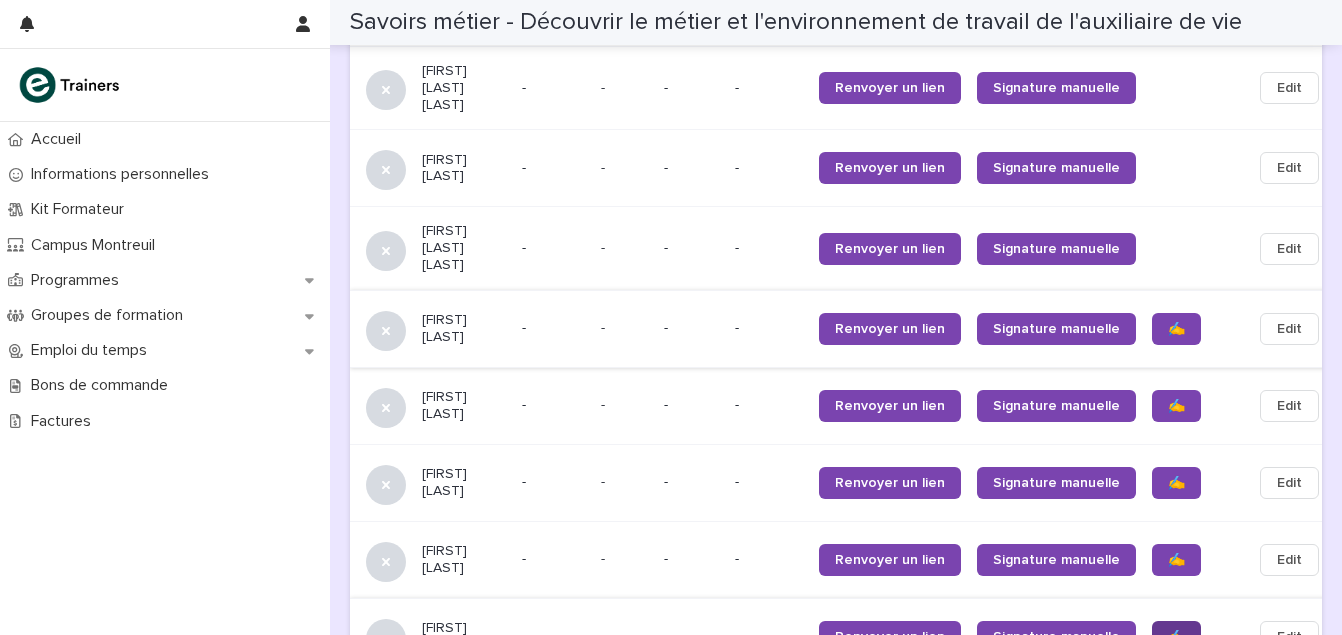 click on "✍️" at bounding box center (1176, 637) 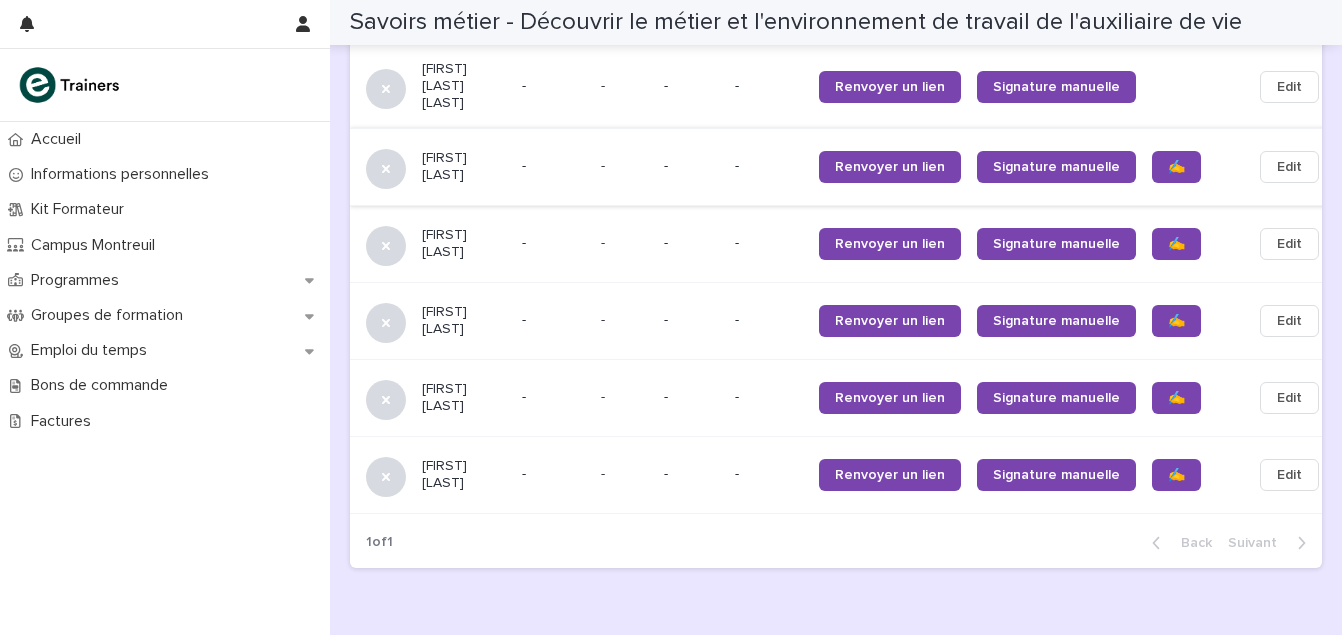 scroll, scrollTop: 1486, scrollLeft: 0, axis: vertical 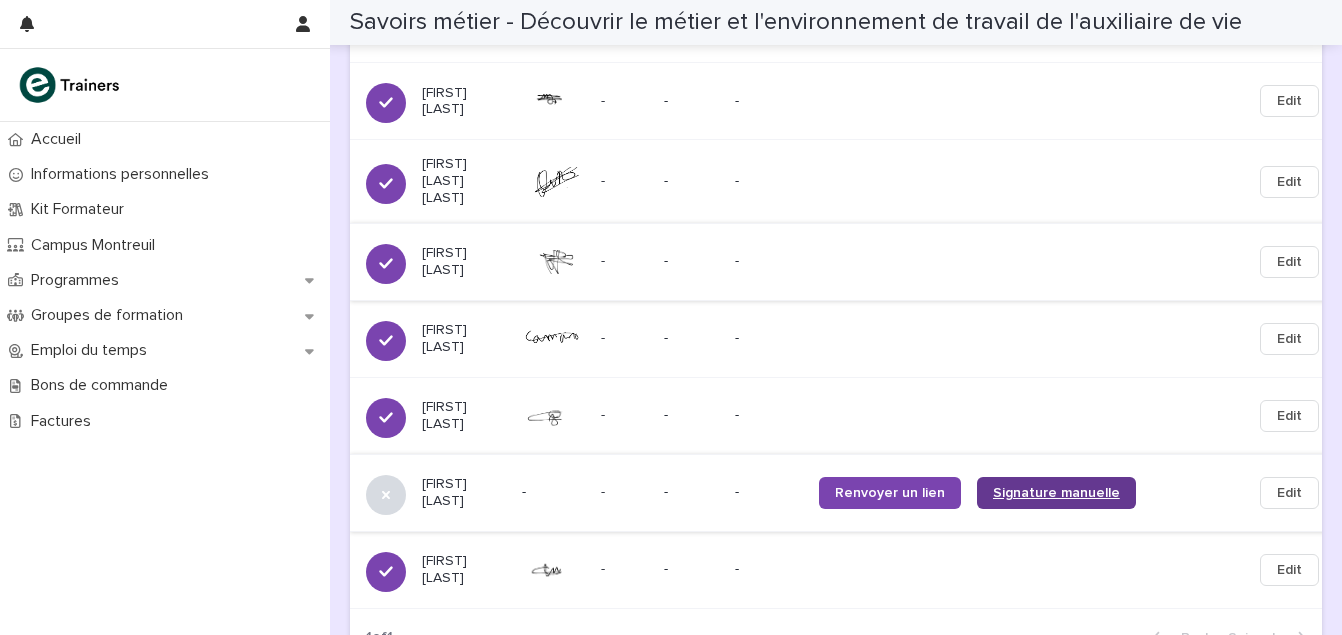 click on "Signature manuelle" at bounding box center [1056, 493] 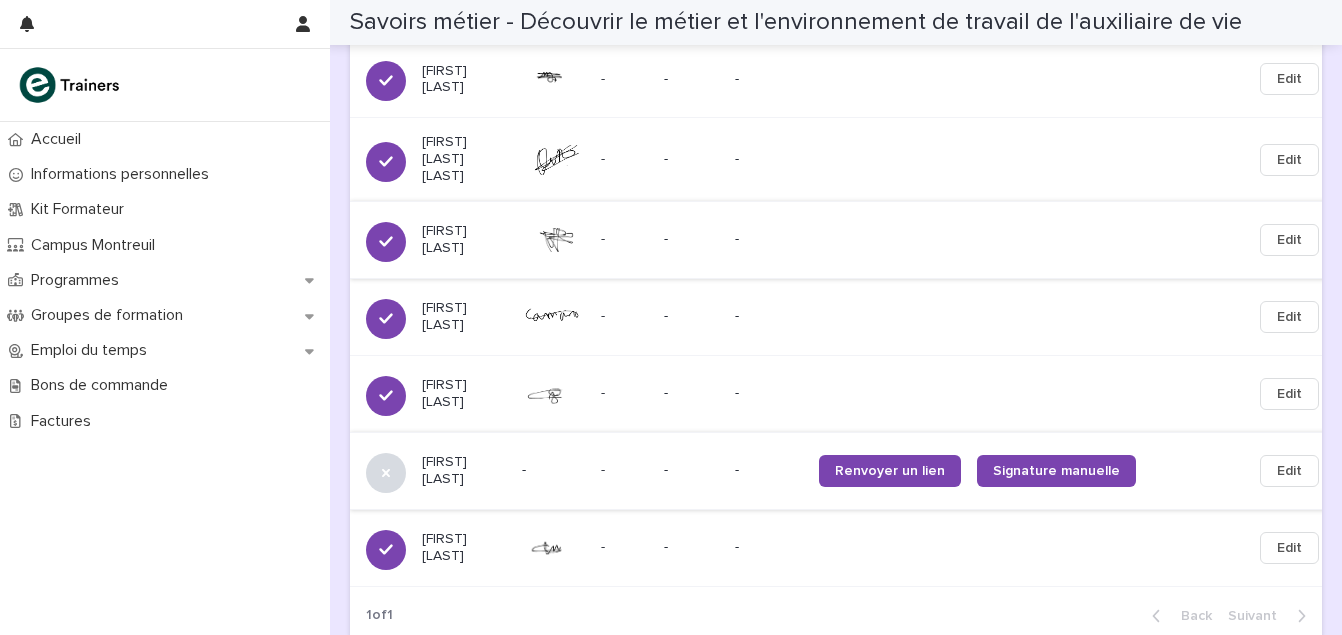 scroll, scrollTop: 2197, scrollLeft: 0, axis: vertical 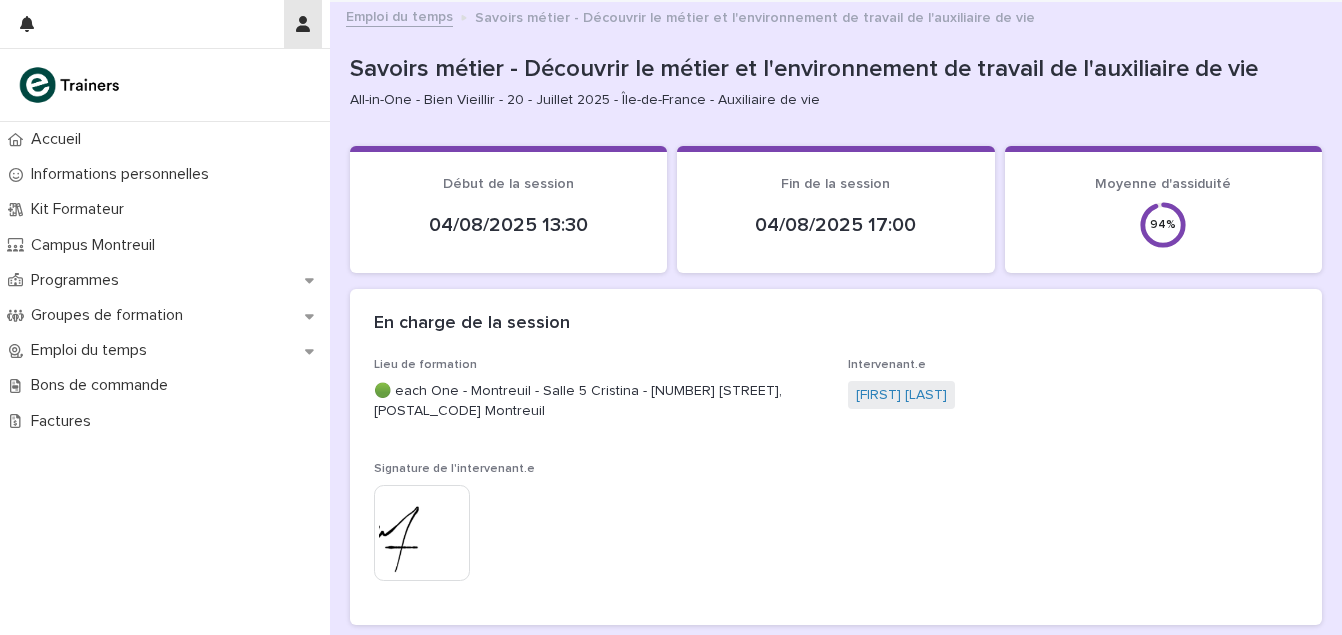 click 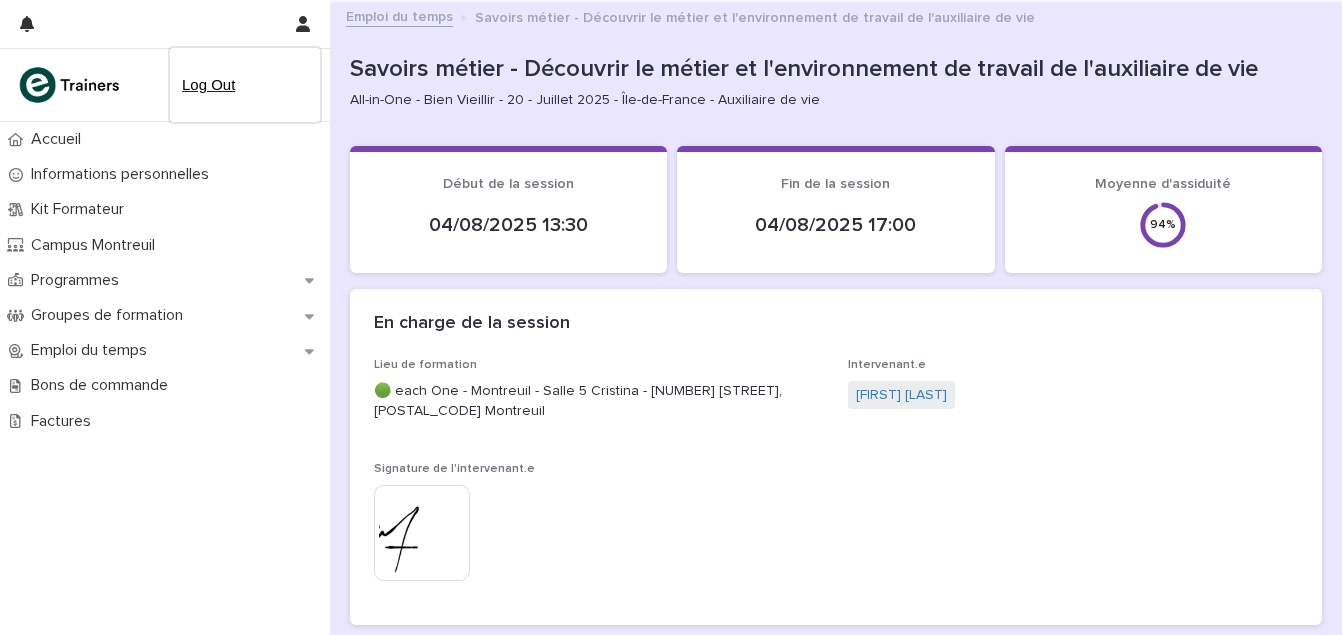 click on "Log Out" at bounding box center (245, 85) 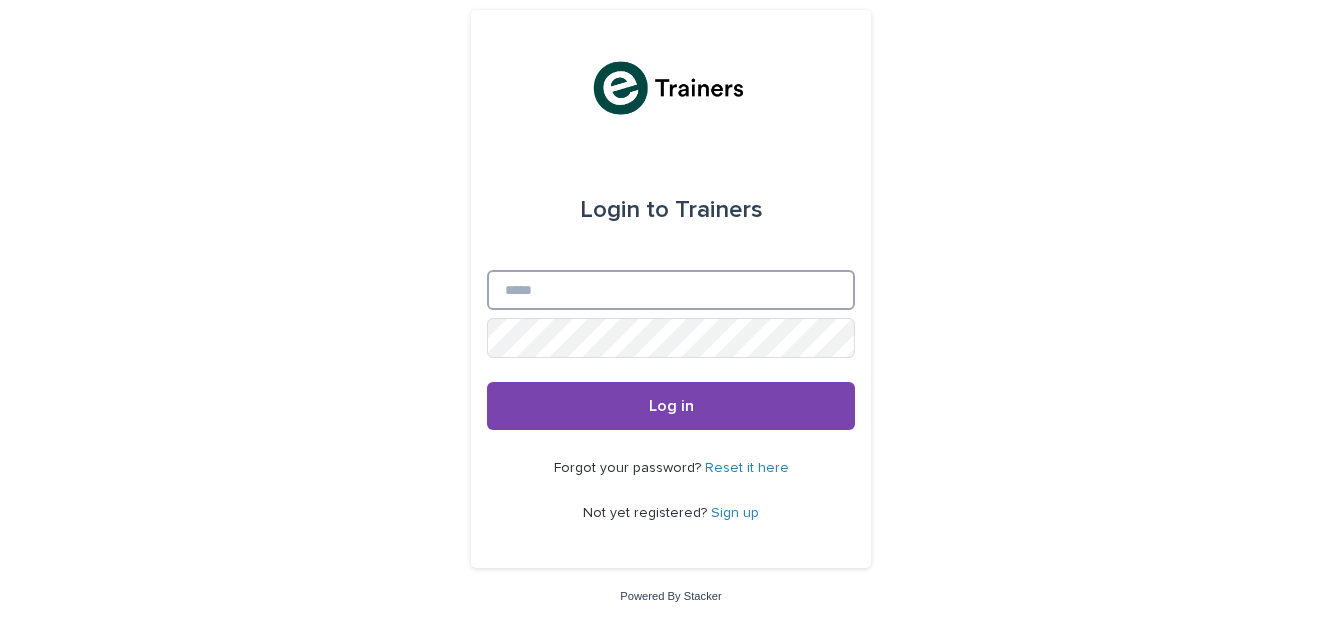 type on "**********" 